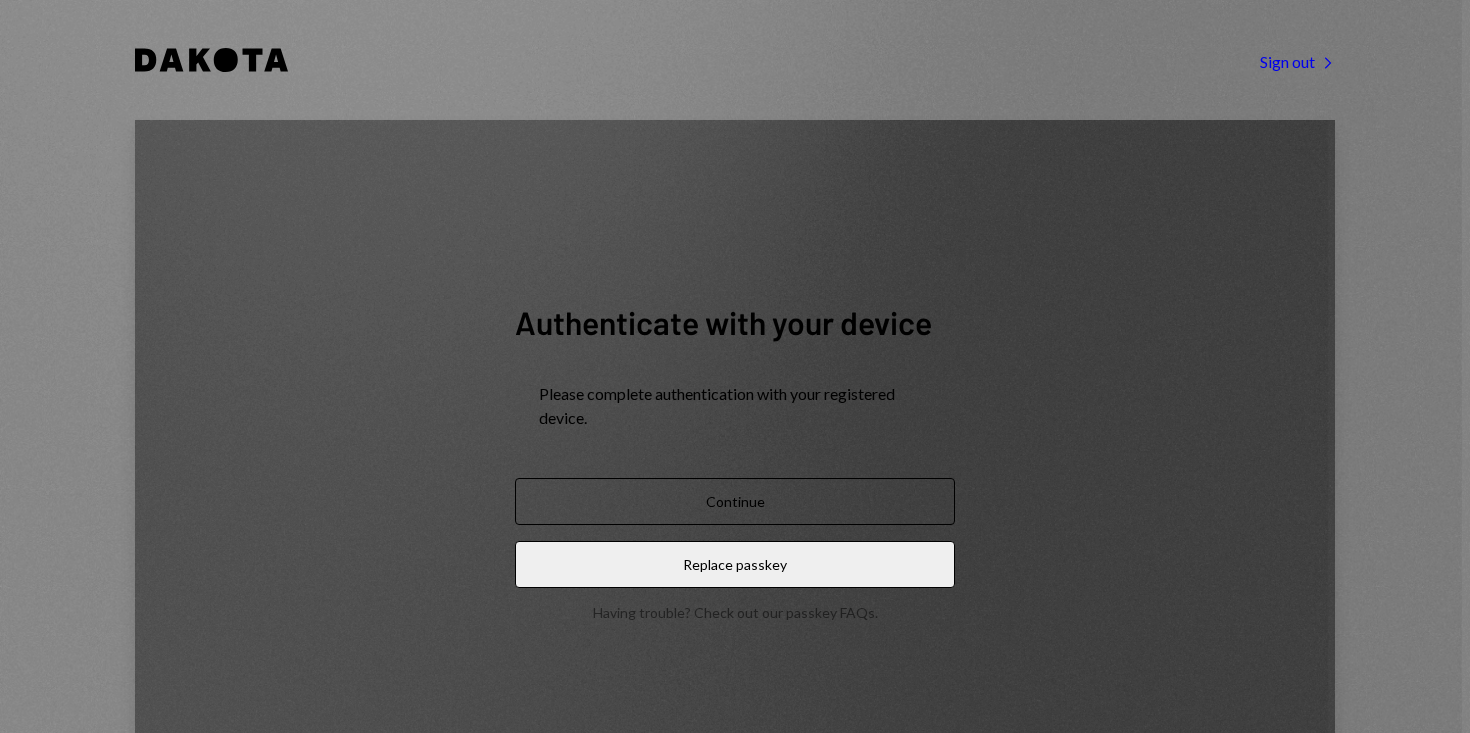 scroll, scrollTop: 0, scrollLeft: 0, axis: both 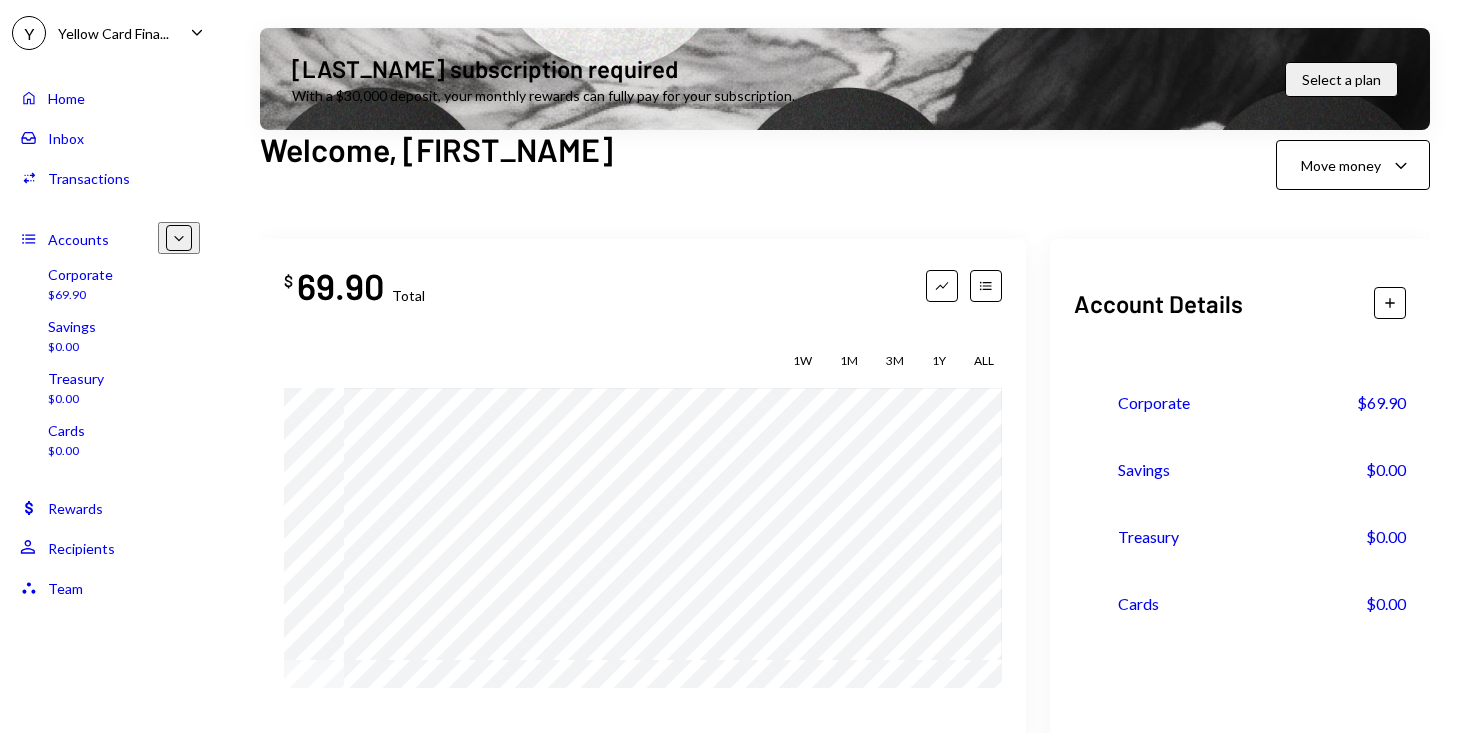 click on "Dollar Corporate $69.90" at bounding box center [1240, 403] 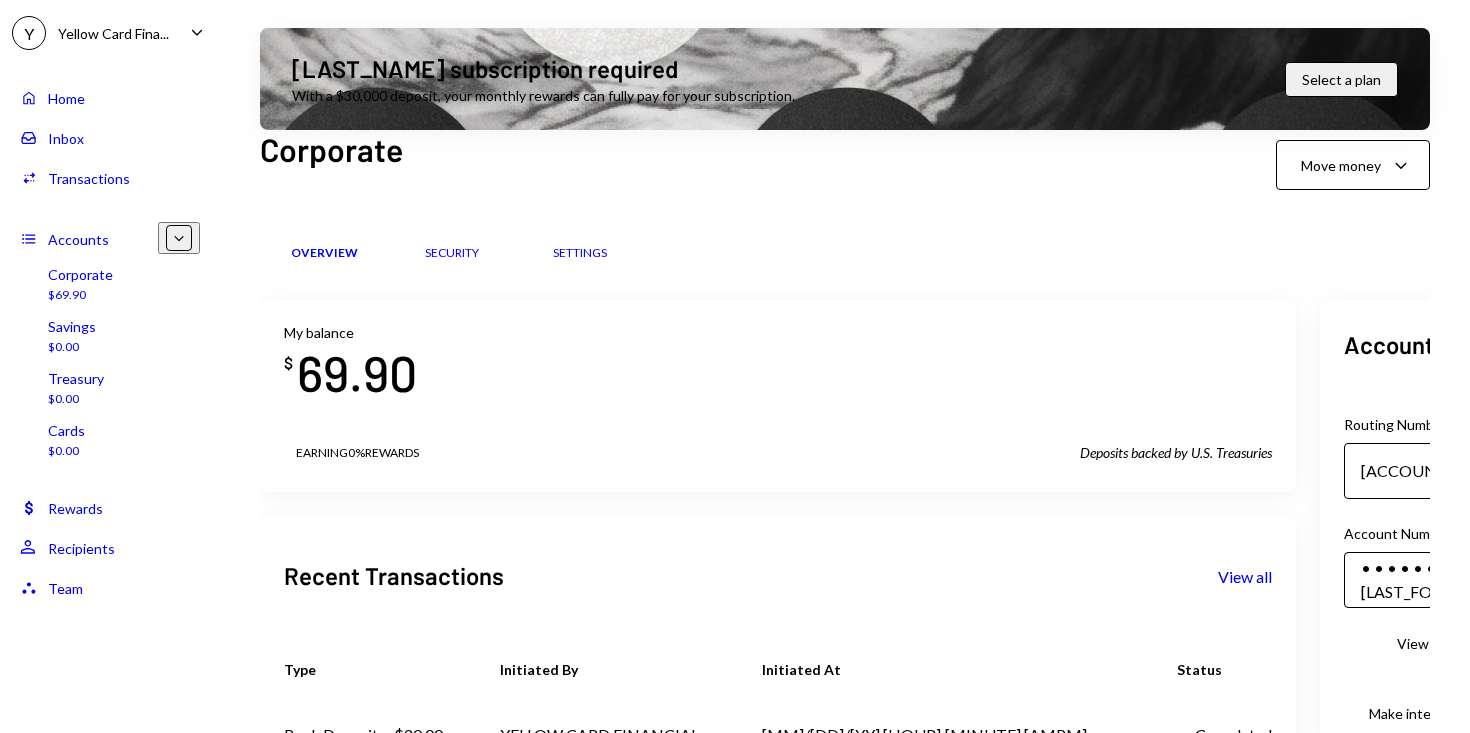click on "Y Yellow Card Fina..." at bounding box center (90, 33) 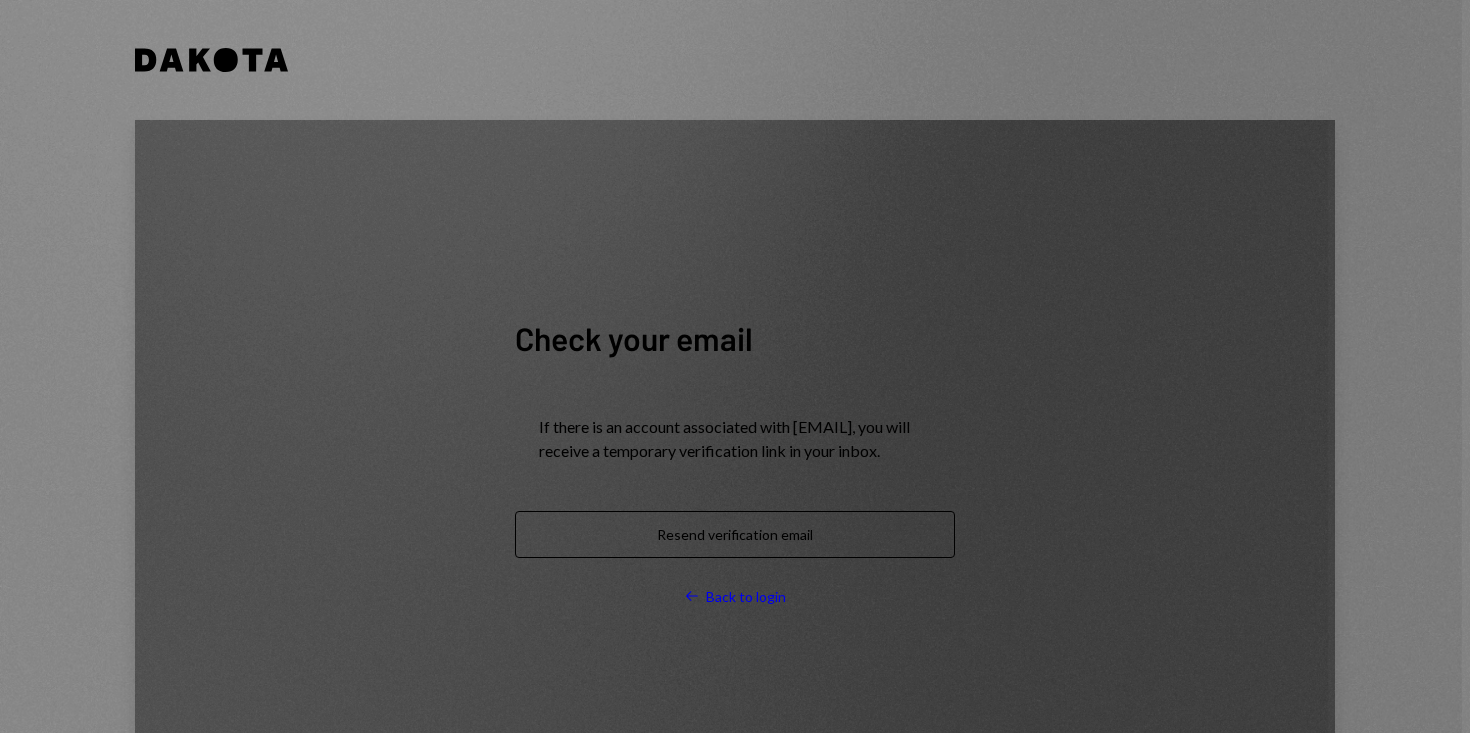 scroll, scrollTop: 0, scrollLeft: 0, axis: both 